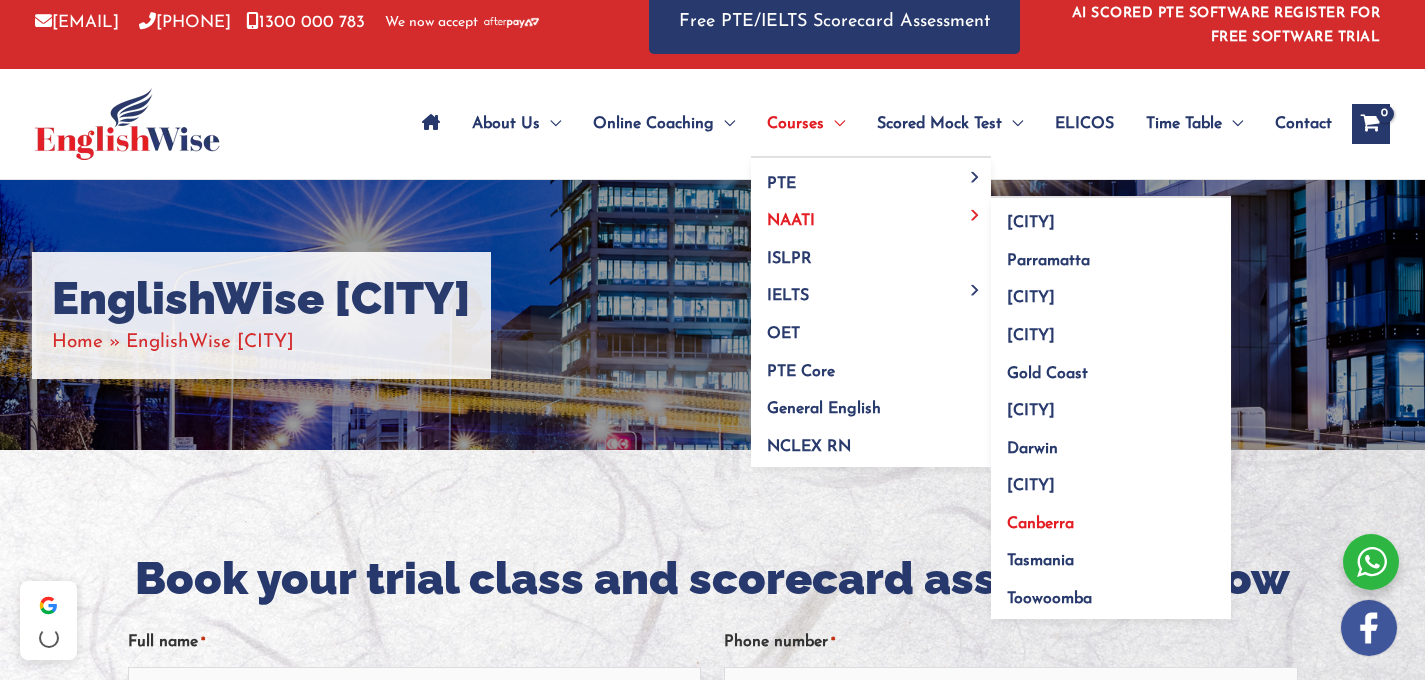 scroll, scrollTop: 24, scrollLeft: 0, axis: vertical 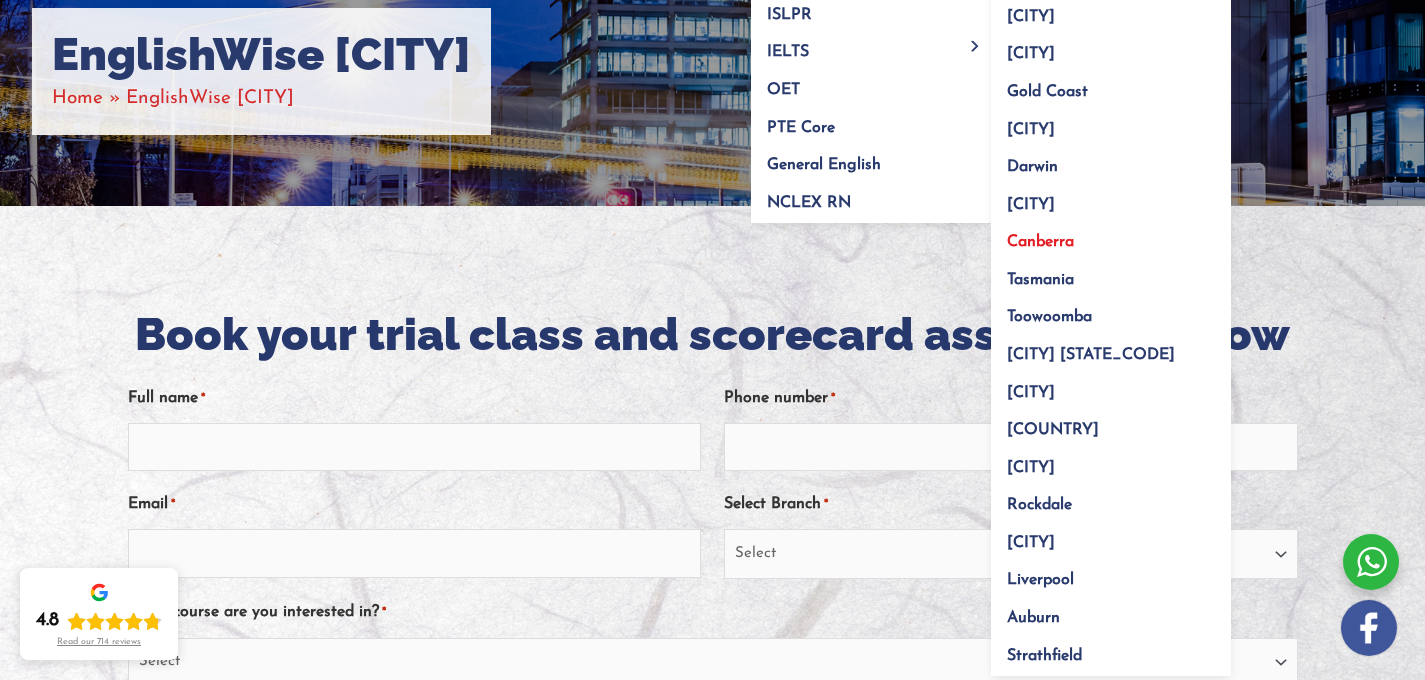 click on "Canberra" at bounding box center (1040, 242) 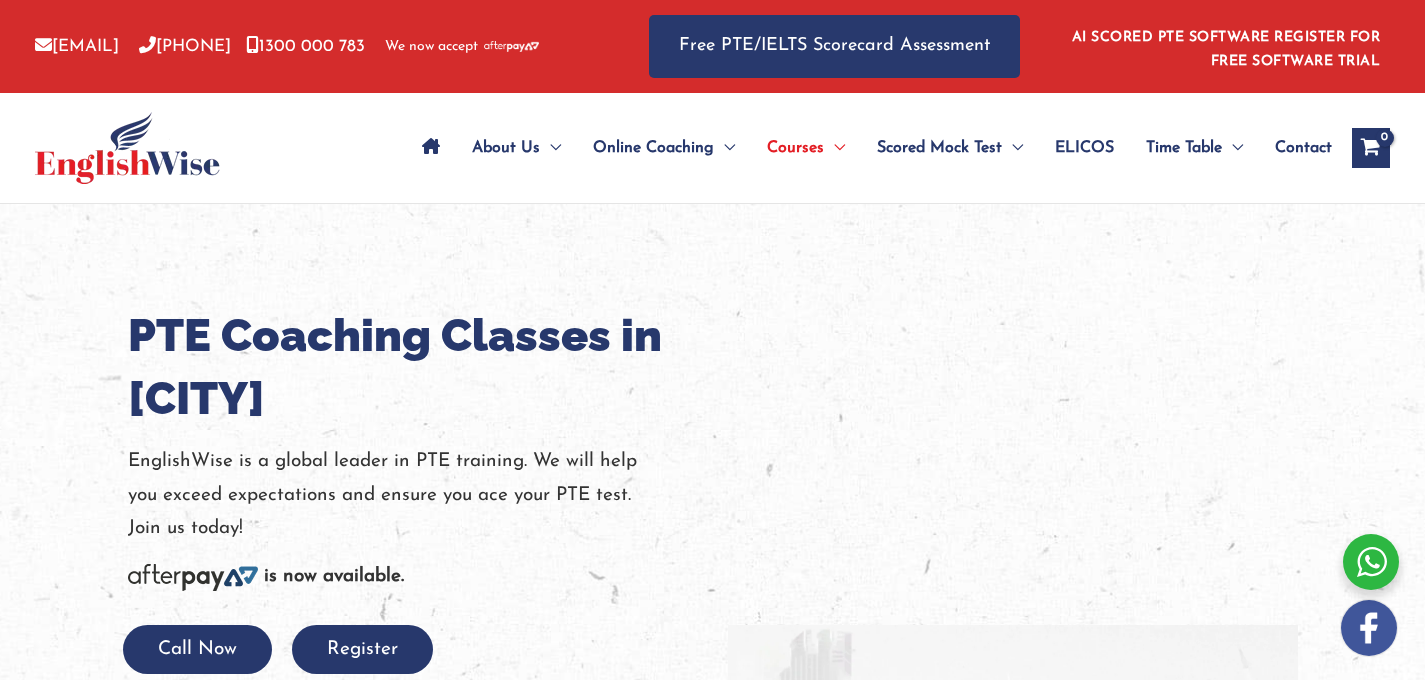 scroll, scrollTop: 0, scrollLeft: 0, axis: both 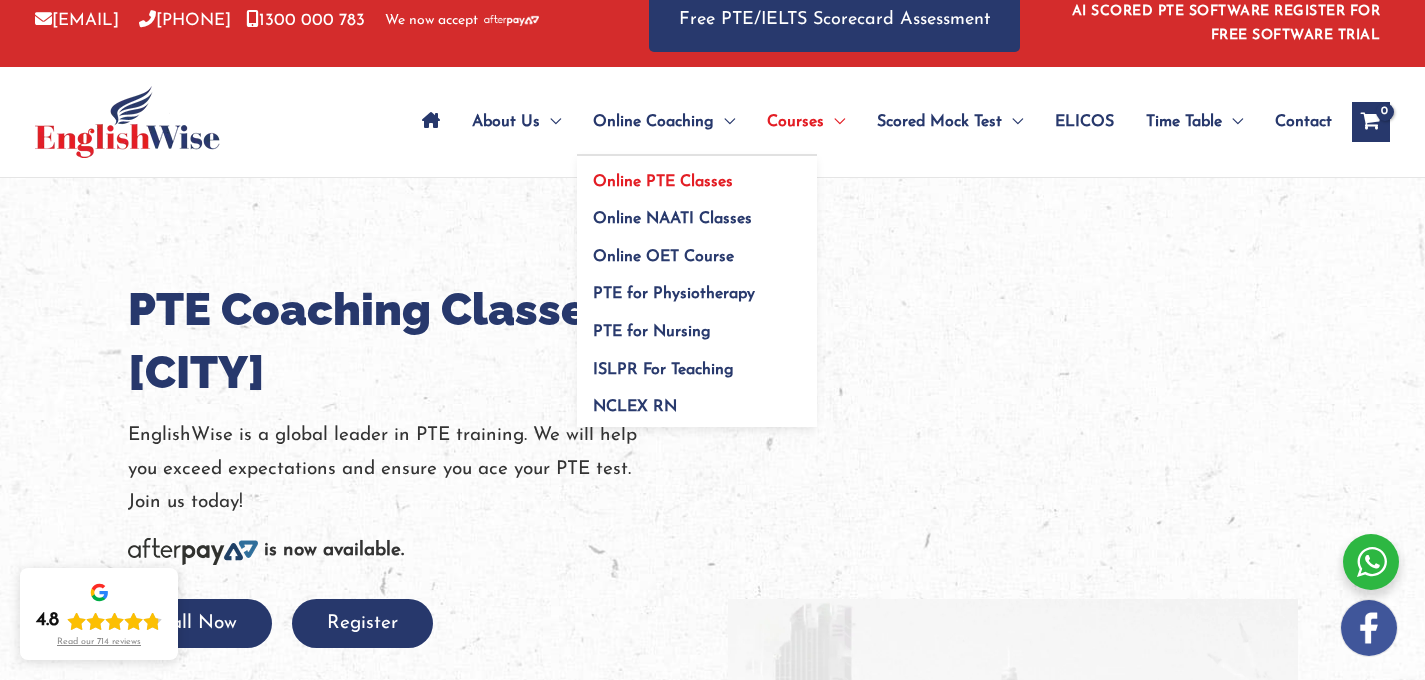 click on "Online PTE Classes" at bounding box center (663, 182) 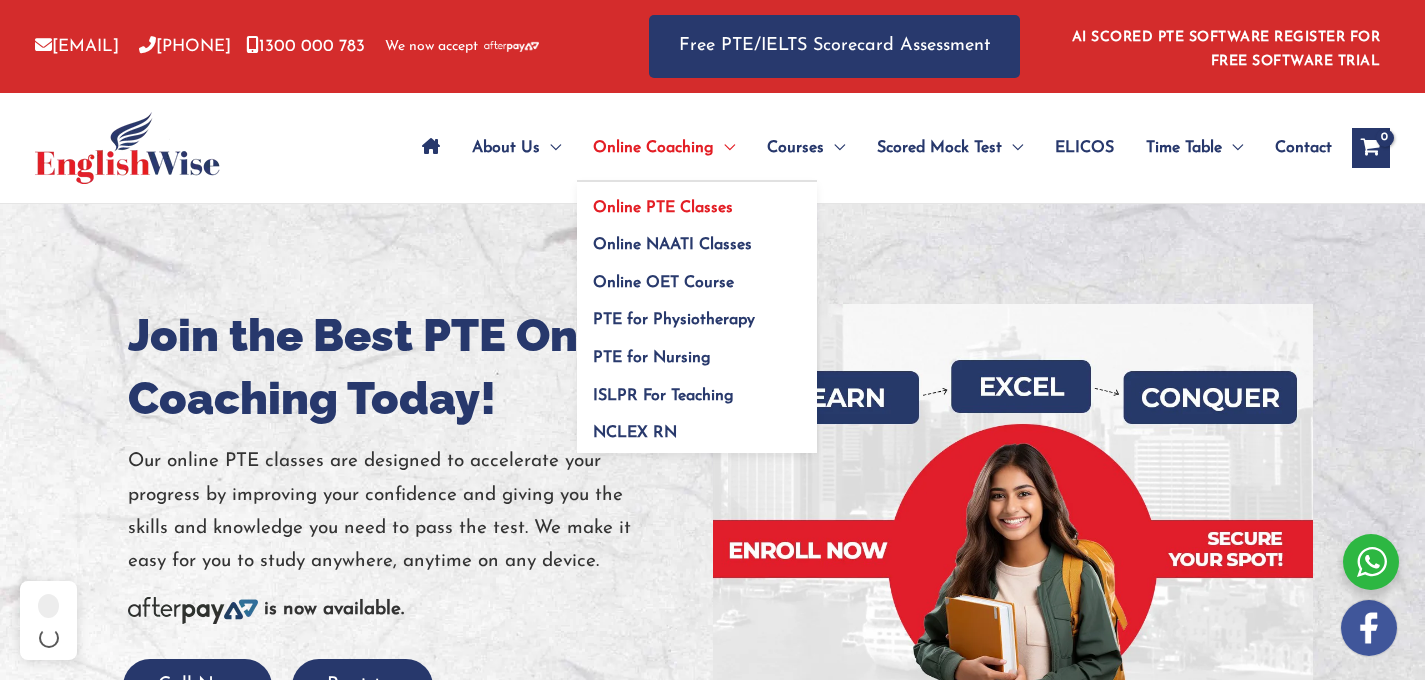 scroll, scrollTop: 0, scrollLeft: 0, axis: both 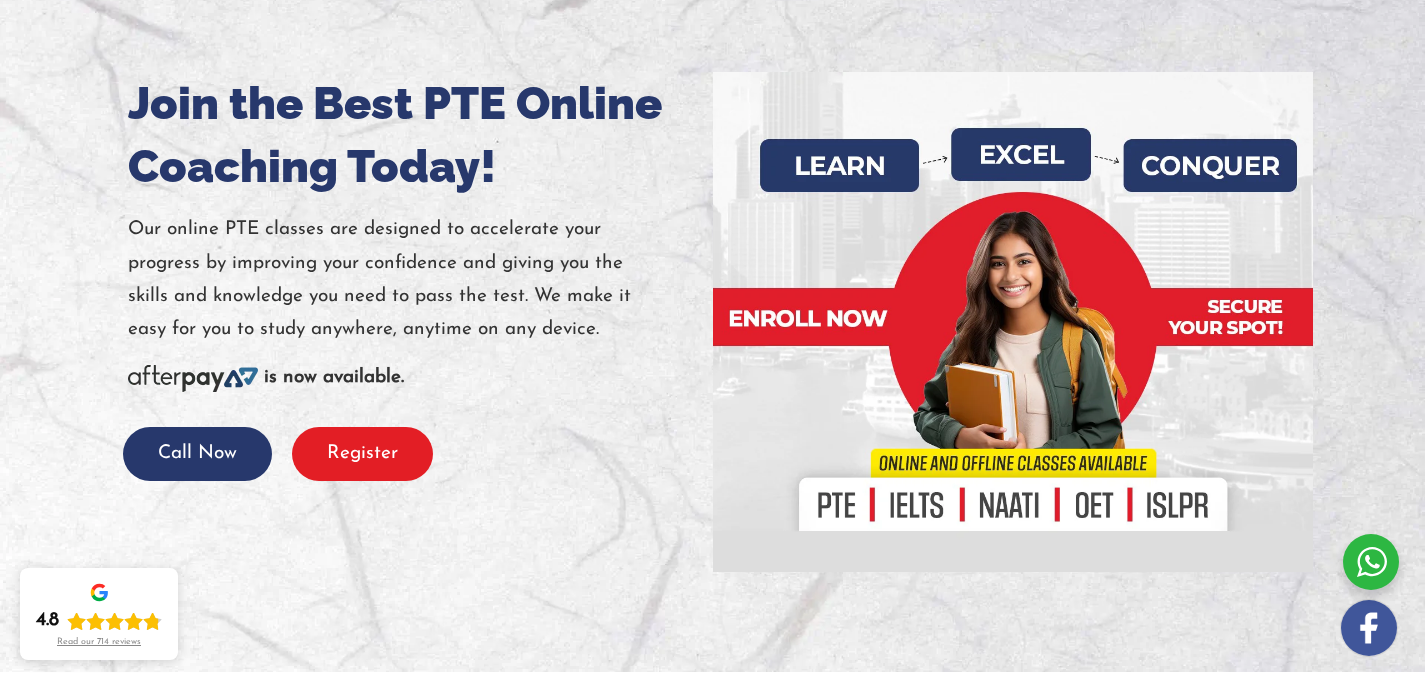 click on "Register" at bounding box center (362, 454) 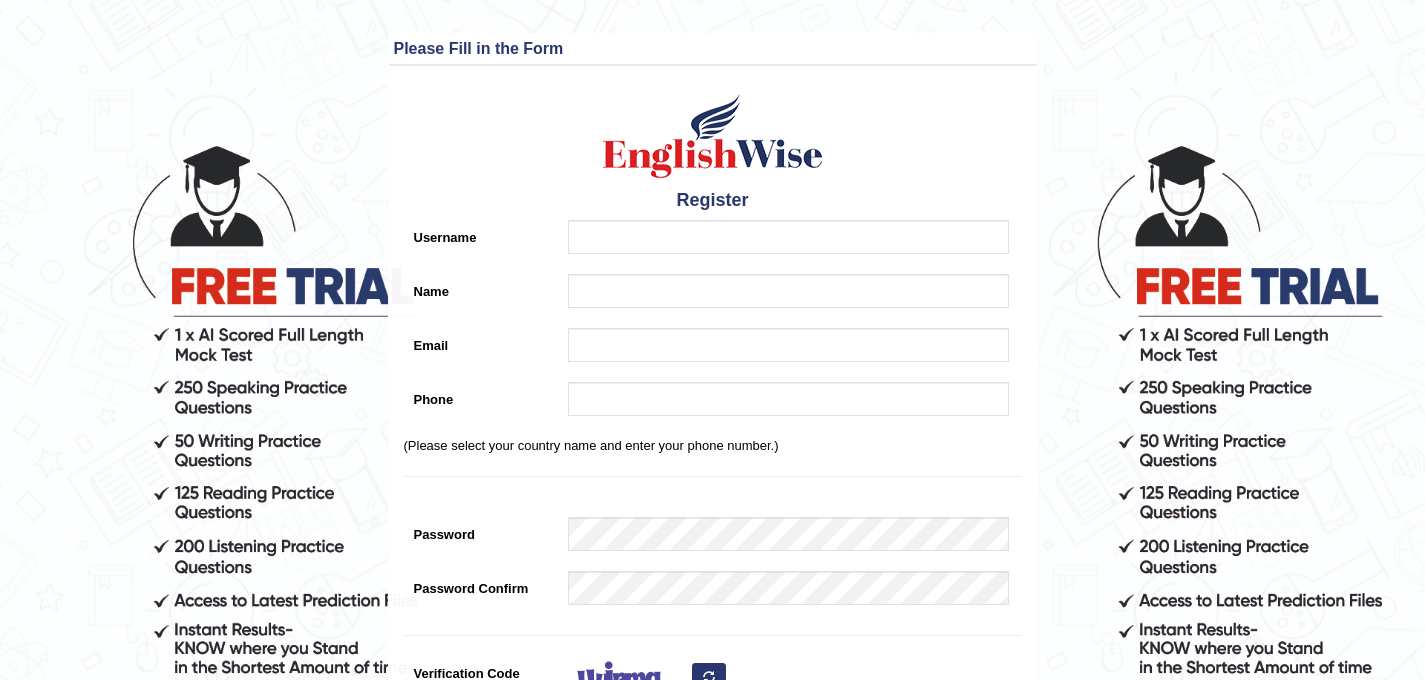 scroll, scrollTop: 0, scrollLeft: 0, axis: both 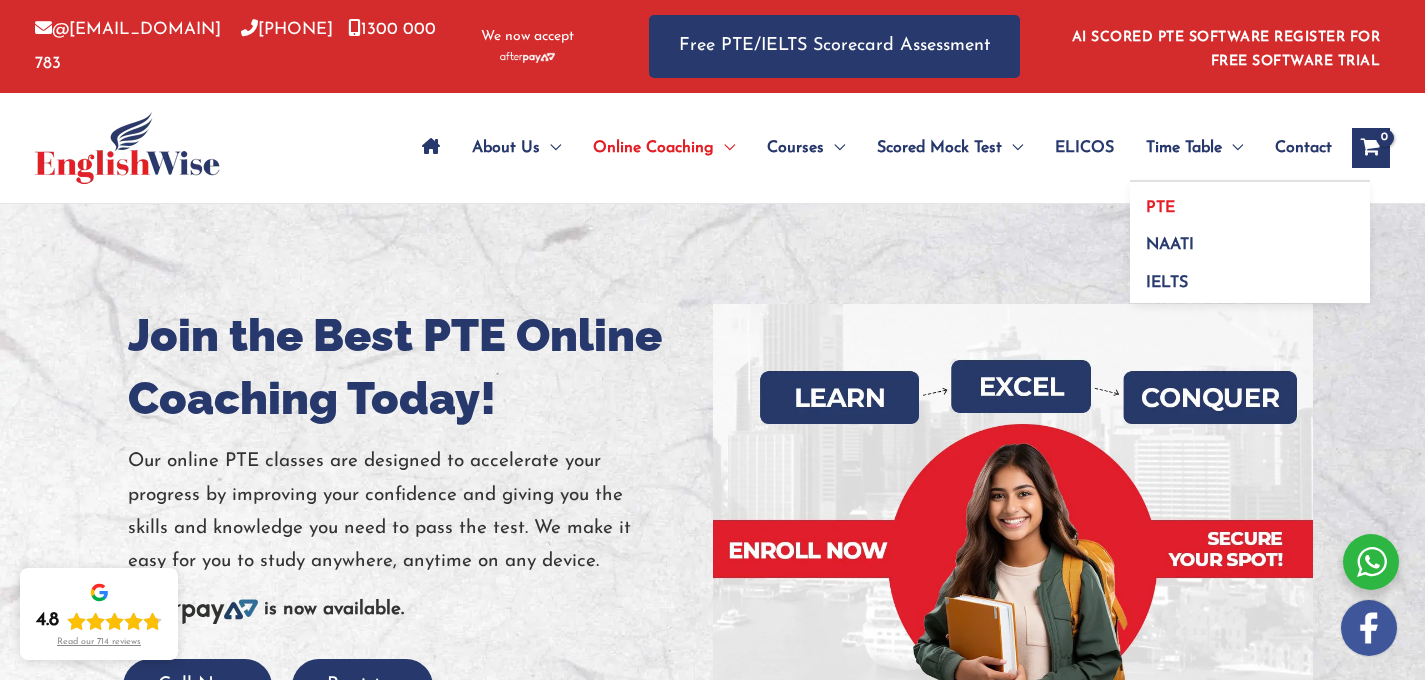 click on "PTE" at bounding box center [1160, 208] 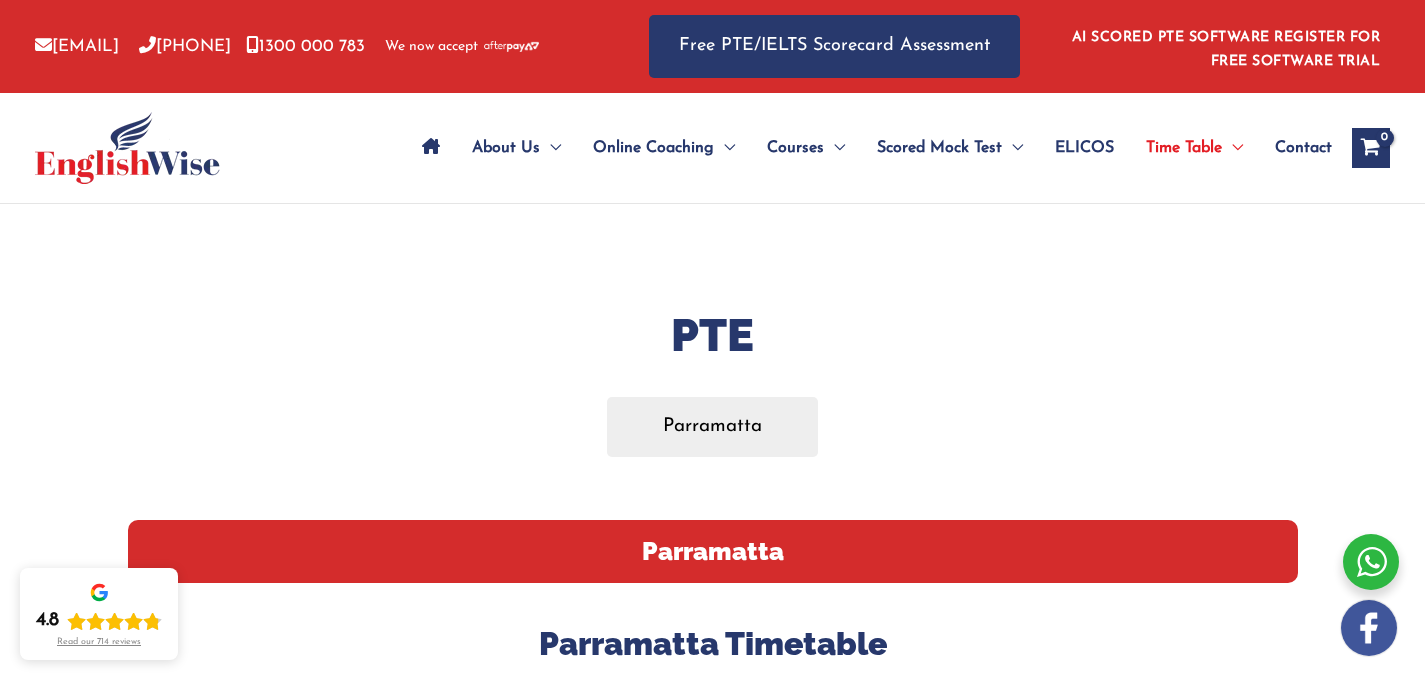 scroll, scrollTop: 1, scrollLeft: 0, axis: vertical 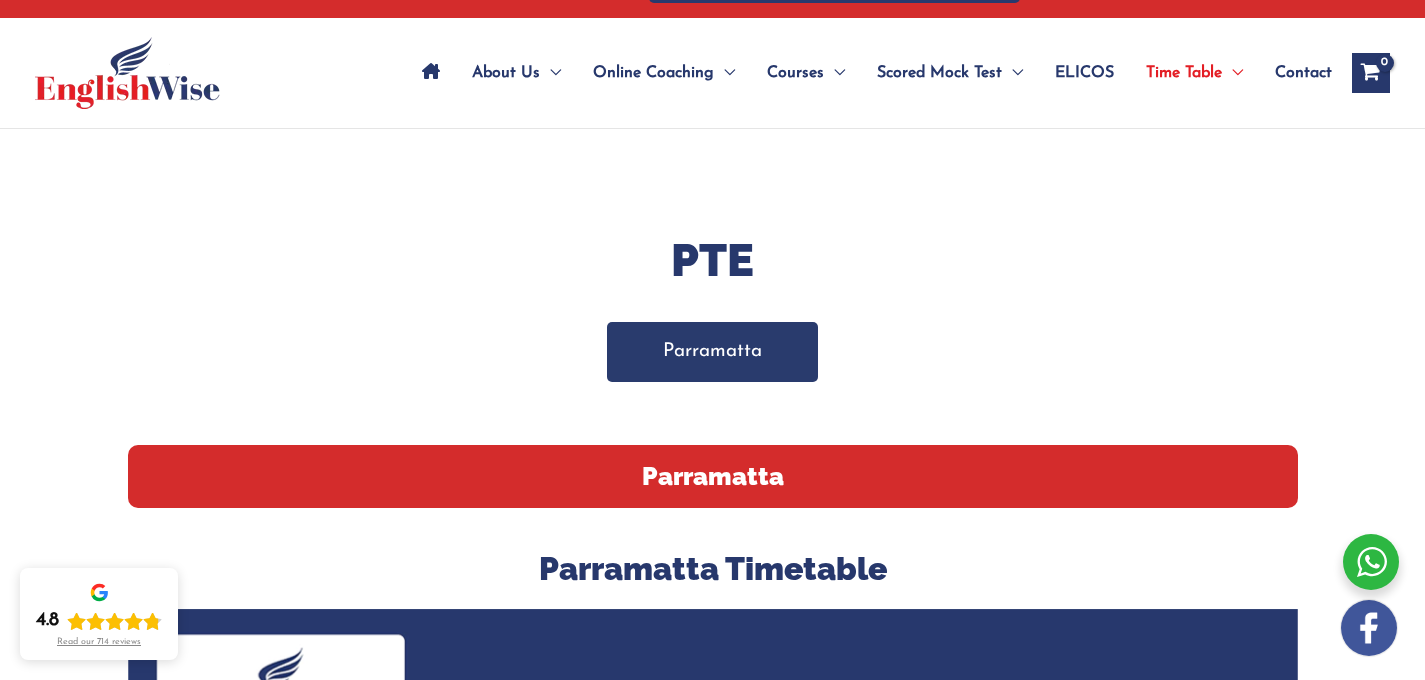 click on "Parramatta" at bounding box center (712, 351) 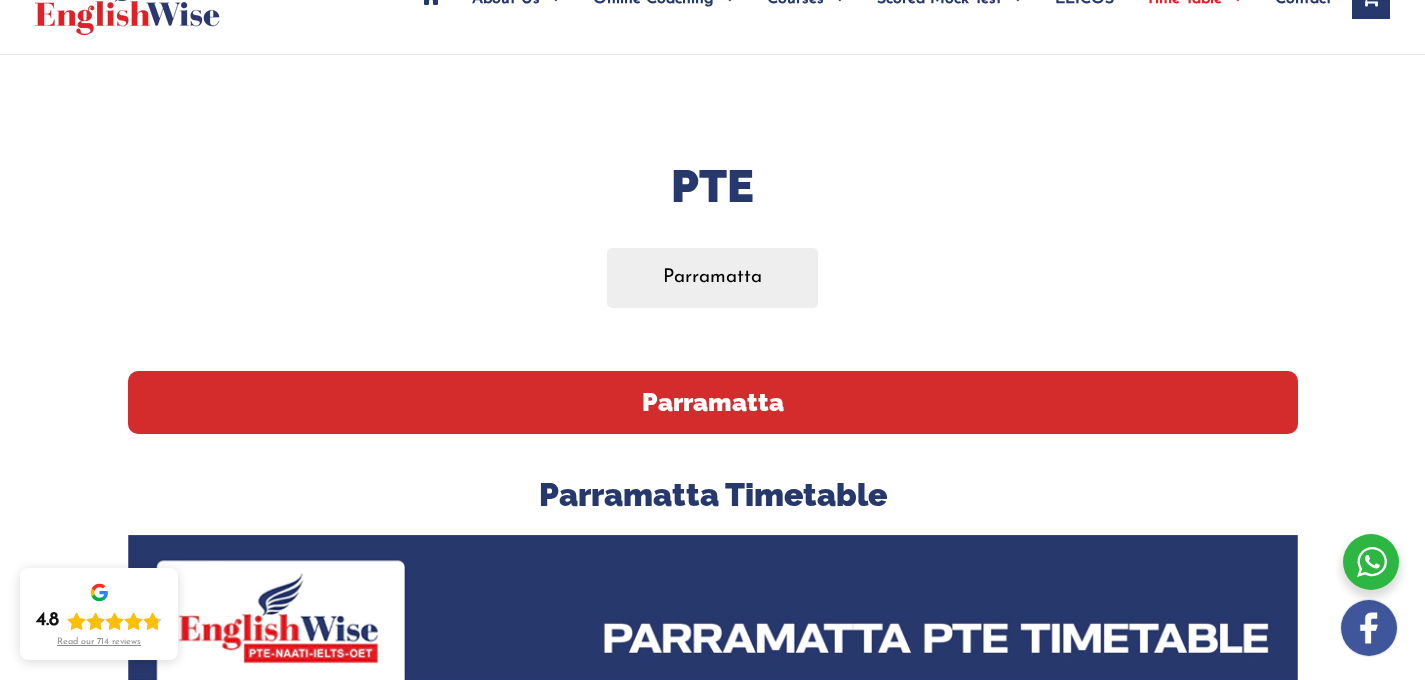 scroll, scrollTop: 0, scrollLeft: 0, axis: both 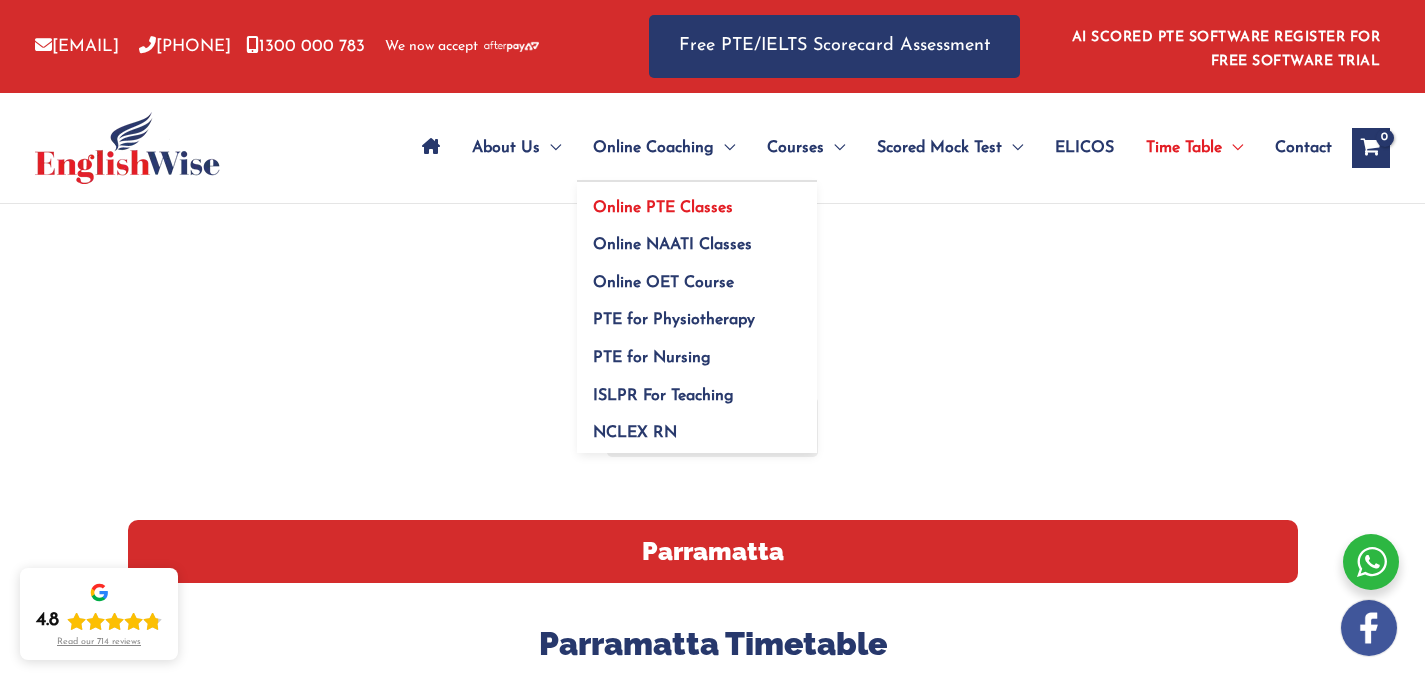 click on "Online PTE Classes" at bounding box center (663, 208) 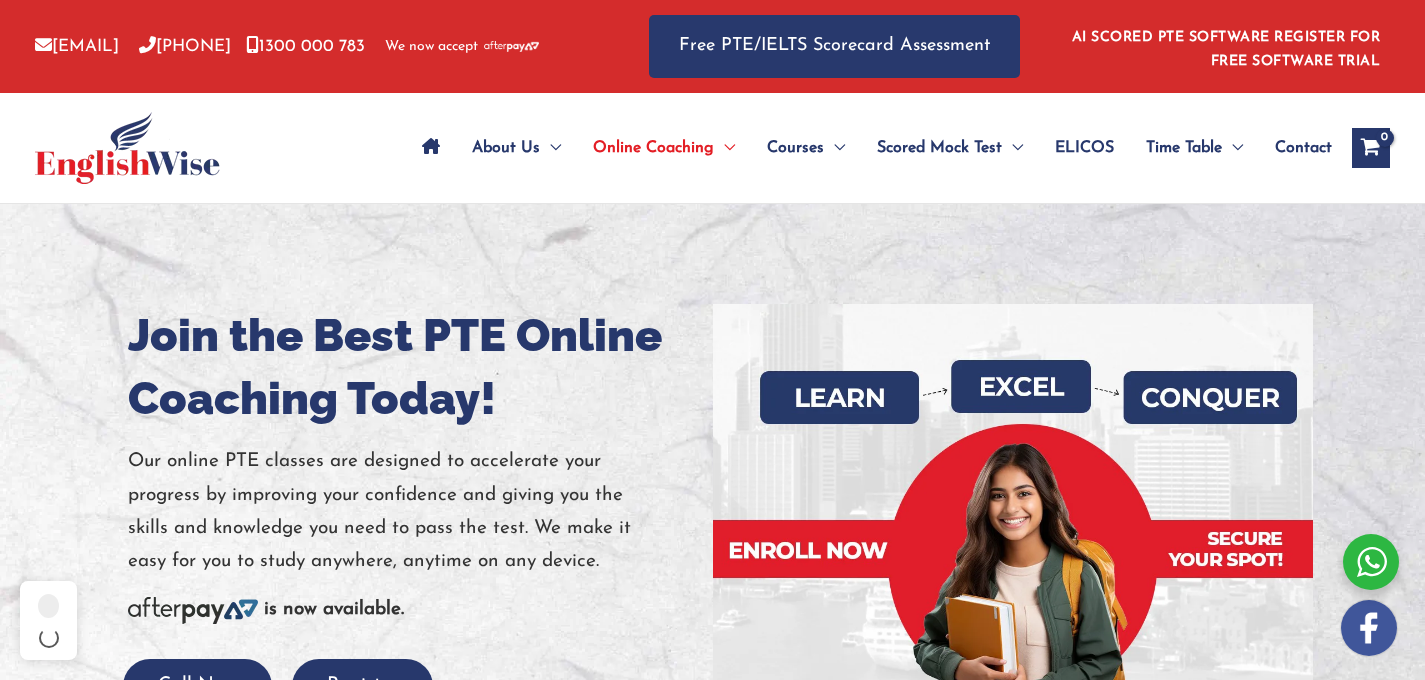 scroll, scrollTop: 0, scrollLeft: 0, axis: both 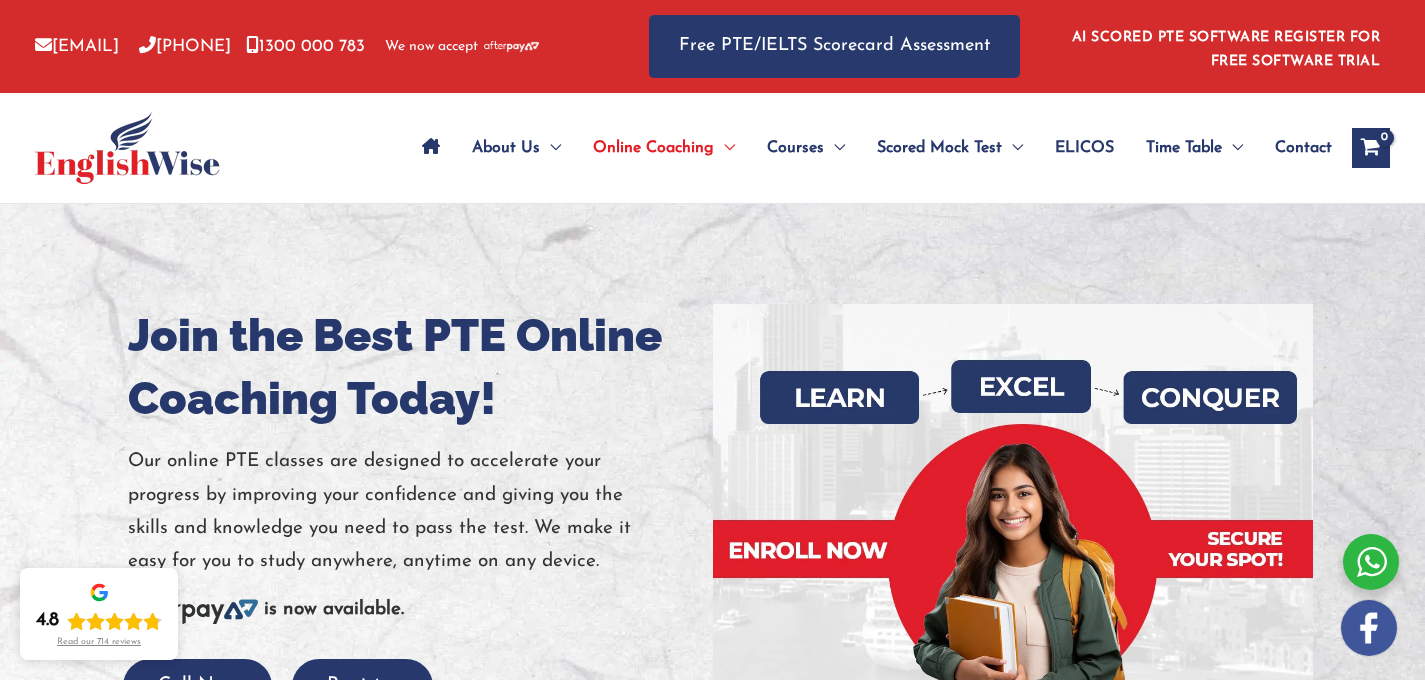 click at bounding box center [712, 554] 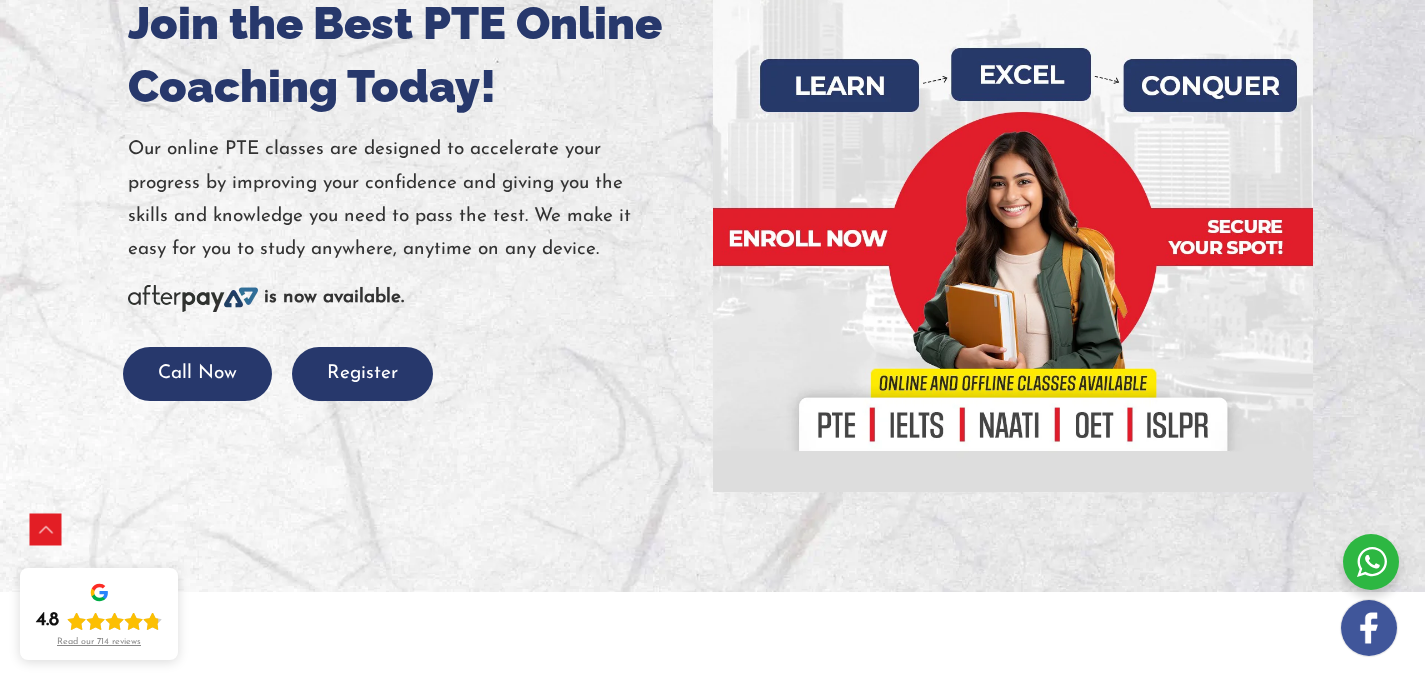 scroll, scrollTop: 0, scrollLeft: 0, axis: both 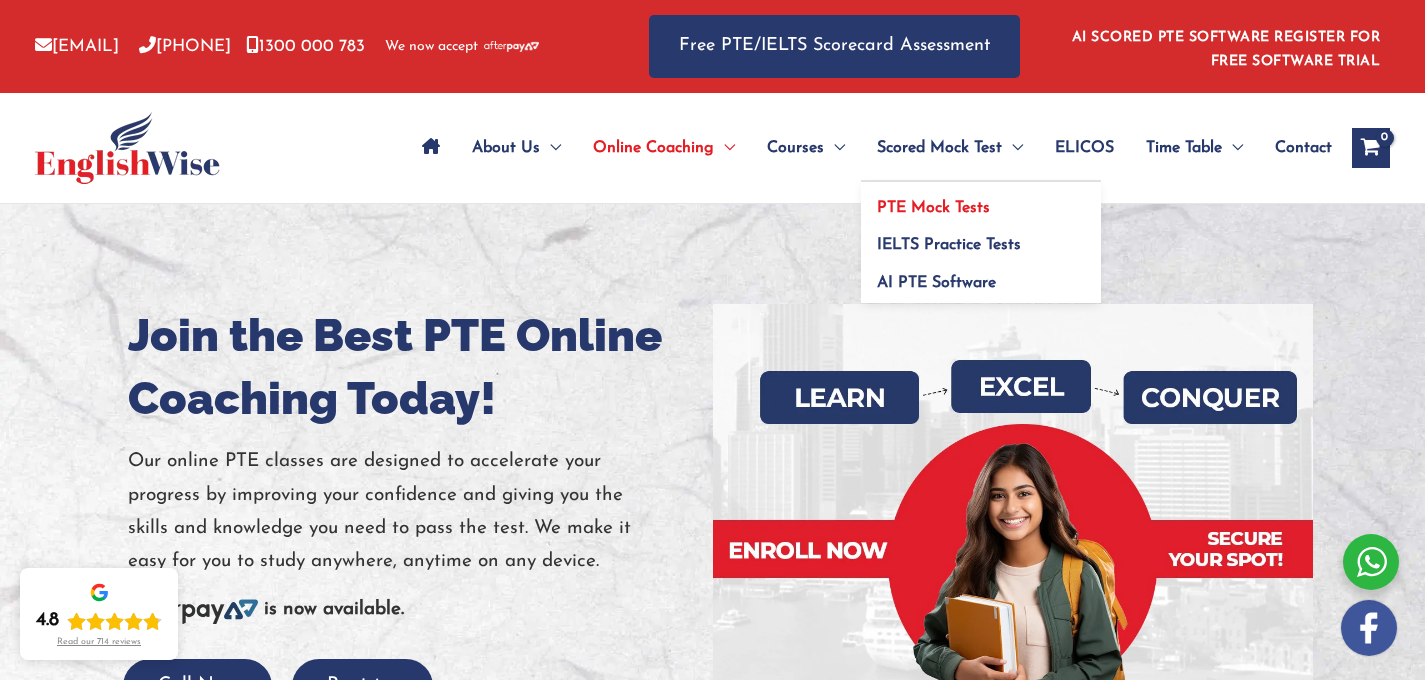 click on "PTE Mock Tests" at bounding box center (933, 208) 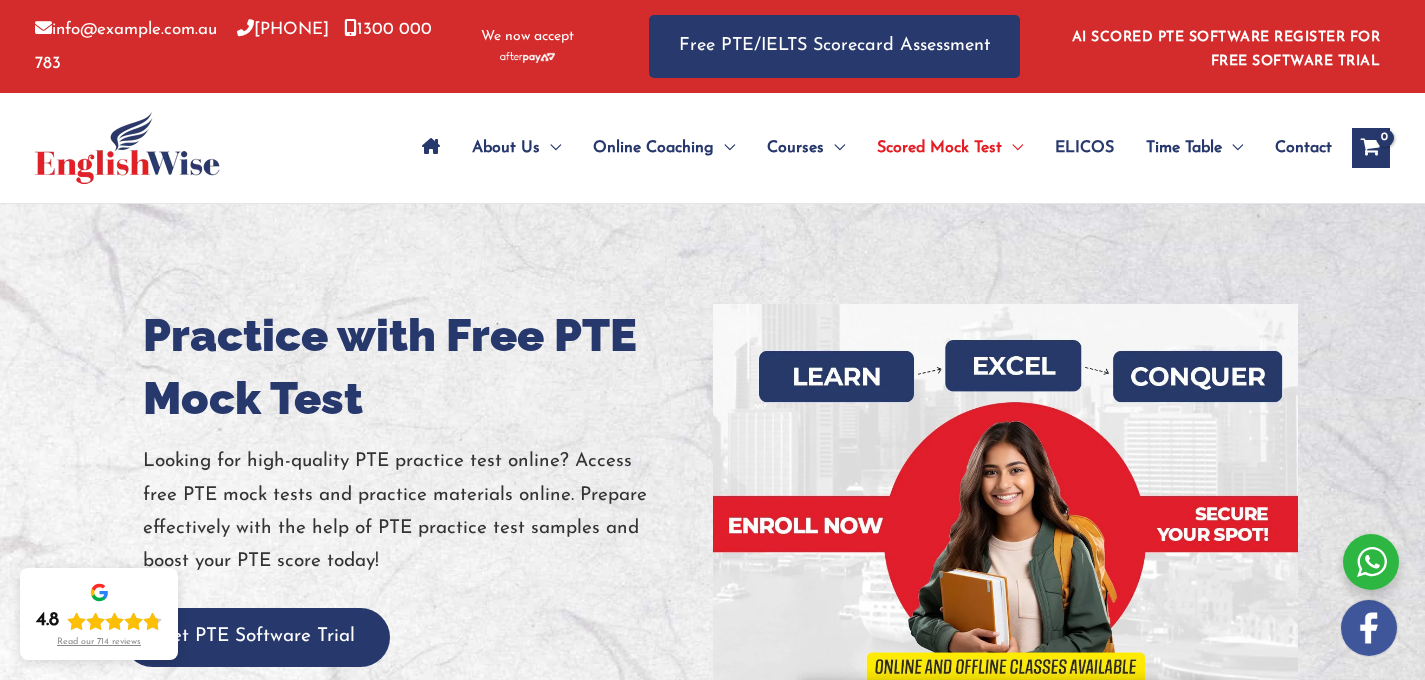 scroll, scrollTop: 273, scrollLeft: 0, axis: vertical 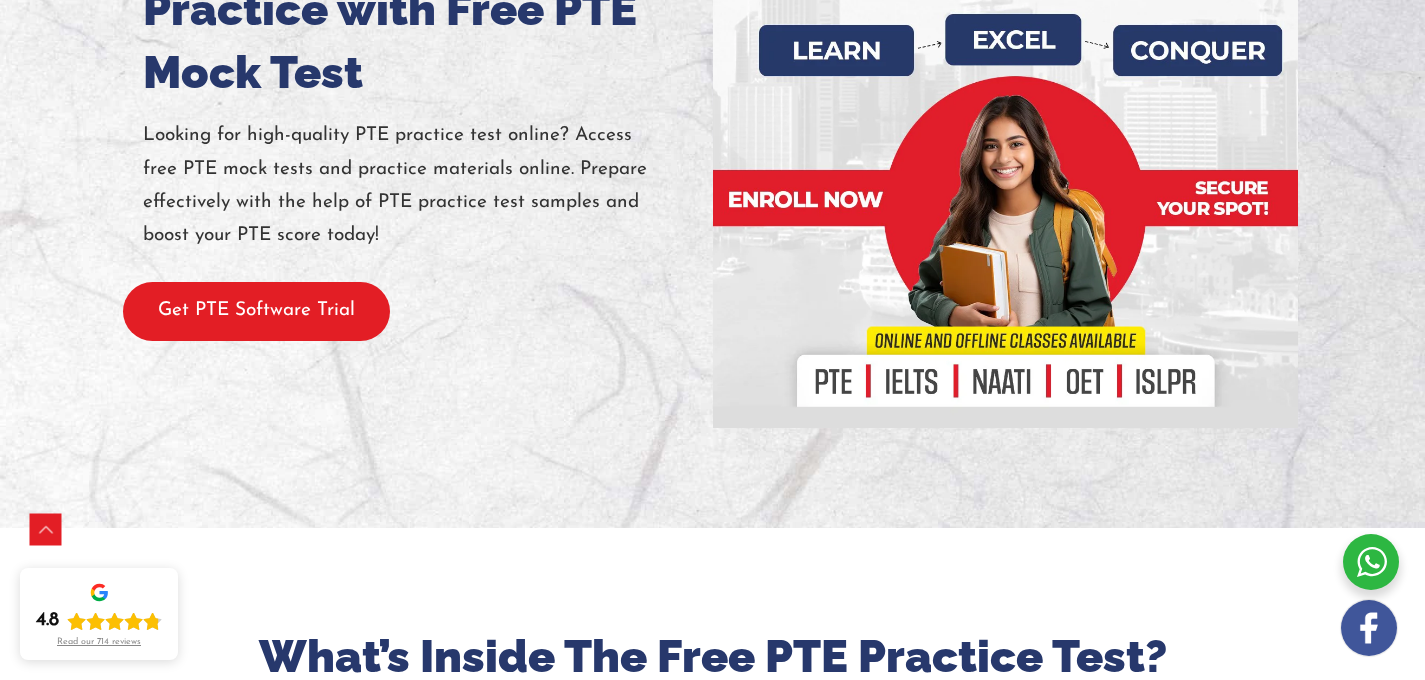 click on "Get PTE Software Trial" at bounding box center (256, 311) 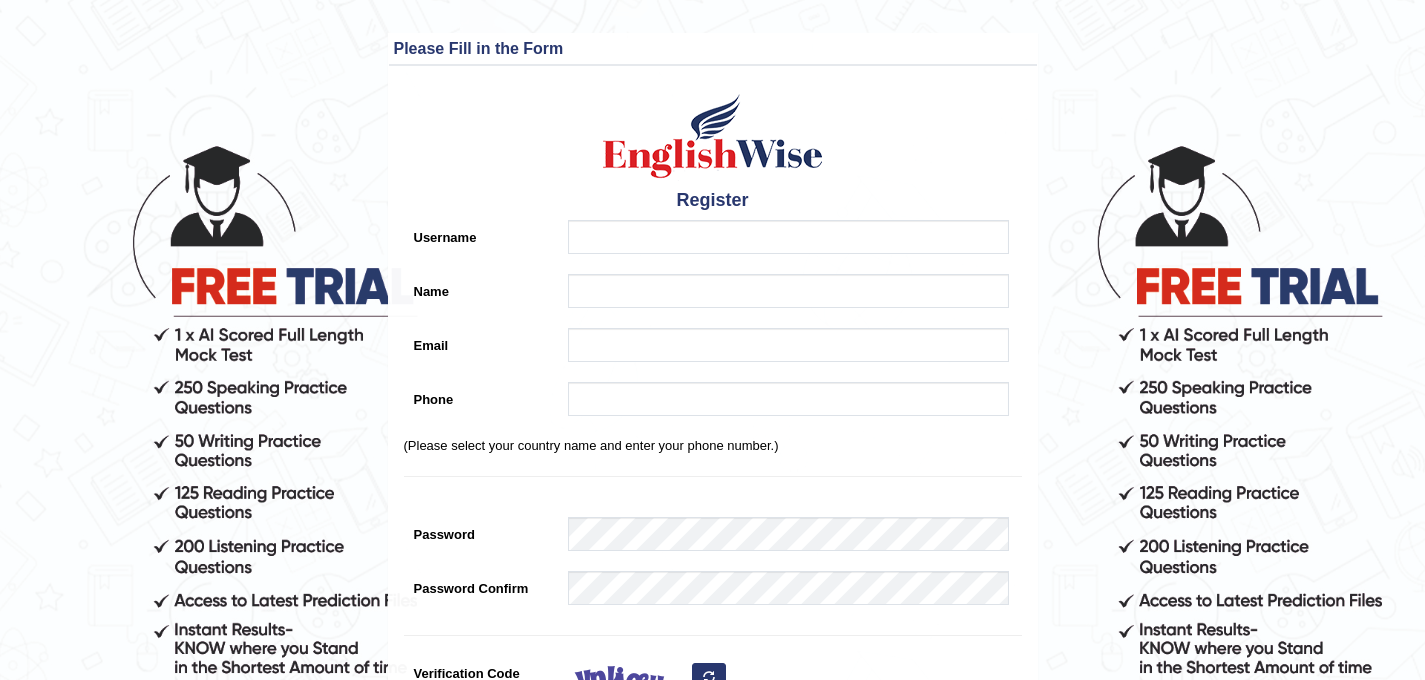 scroll, scrollTop: 0, scrollLeft: 0, axis: both 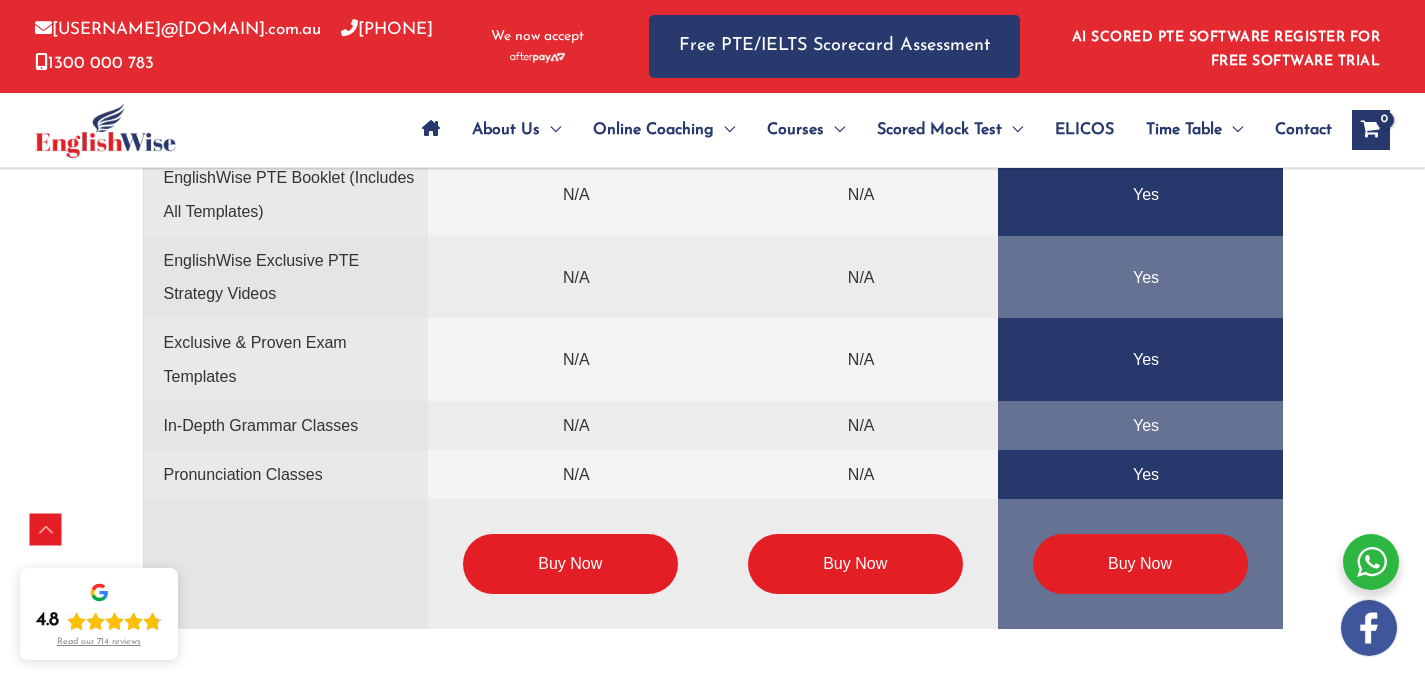 click on "Buy Now" at bounding box center (570, 564) 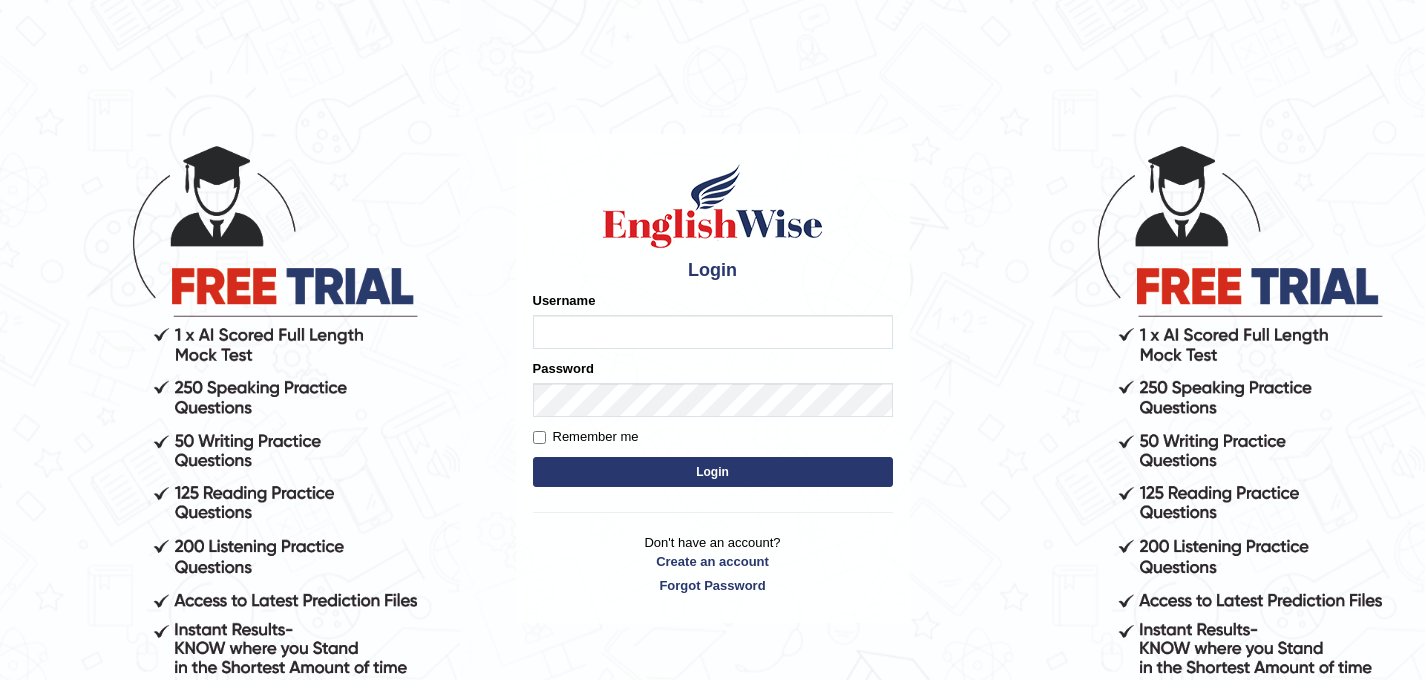 scroll, scrollTop: 0, scrollLeft: 0, axis: both 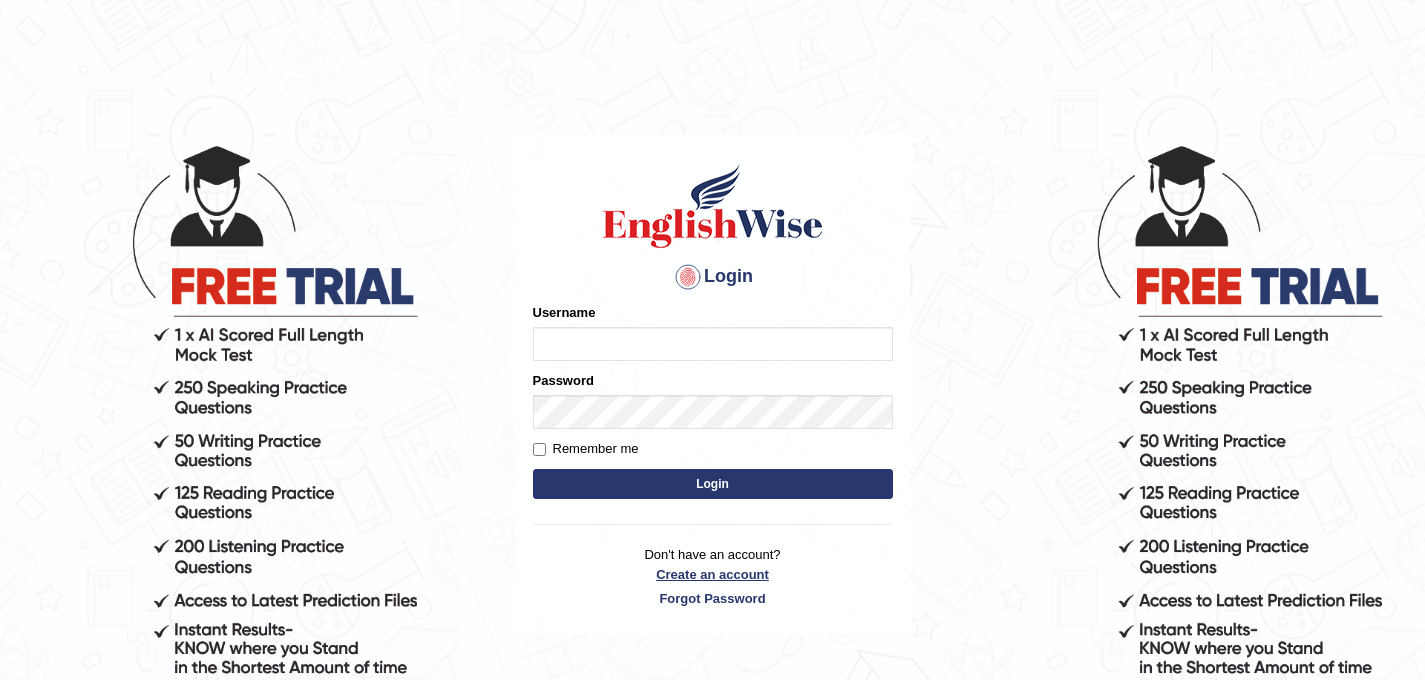 click on "Create an account" at bounding box center [713, 574] 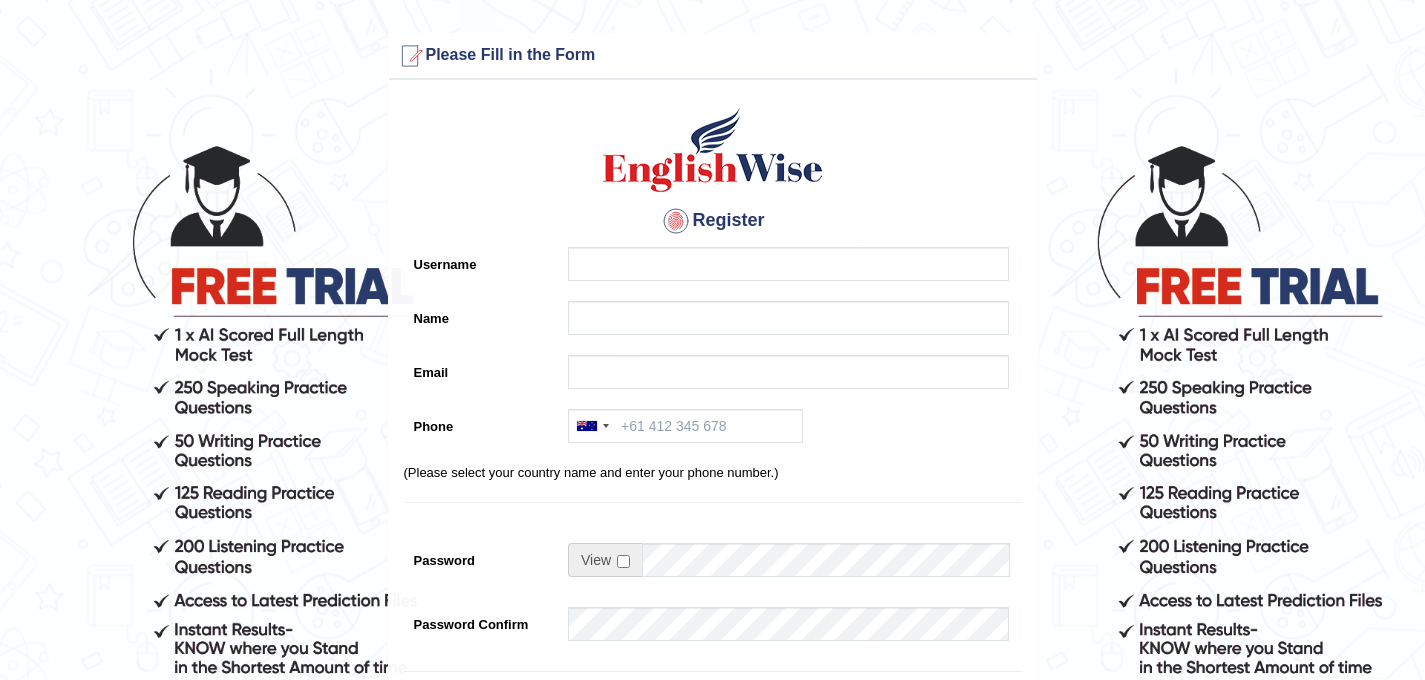 scroll, scrollTop: 0, scrollLeft: 0, axis: both 